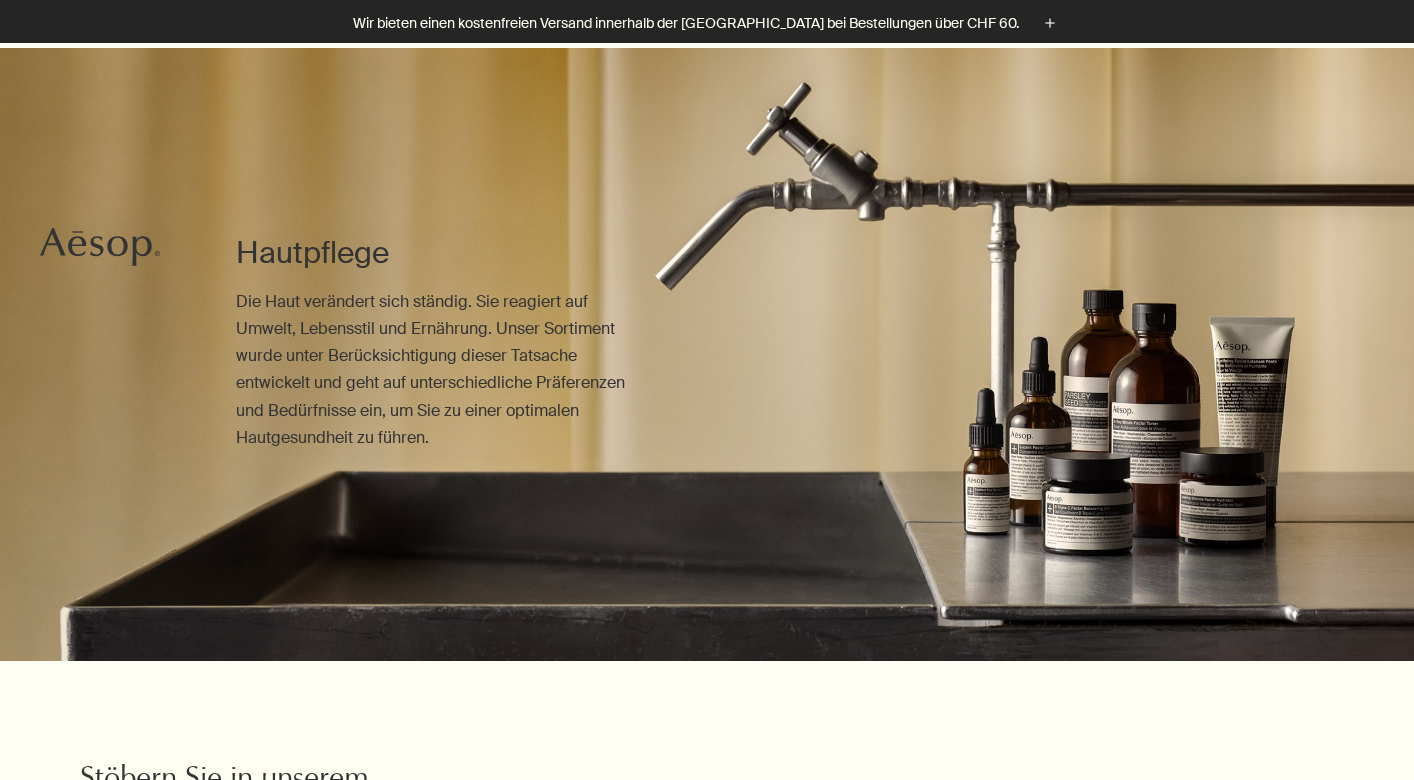 scroll, scrollTop: 968, scrollLeft: 1, axis: both 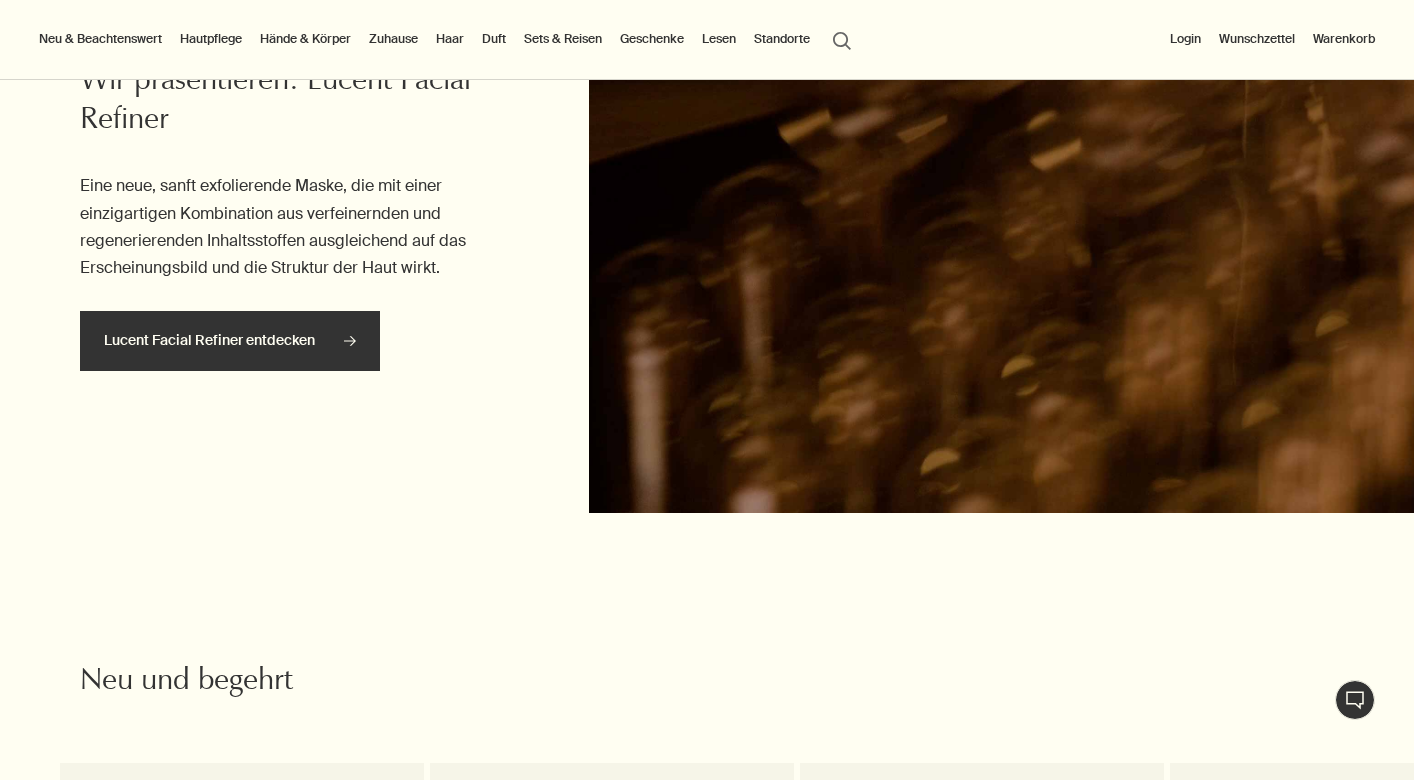 click on "Lucent Facial Refiner entdecken   rightArrow" at bounding box center (230, 341) 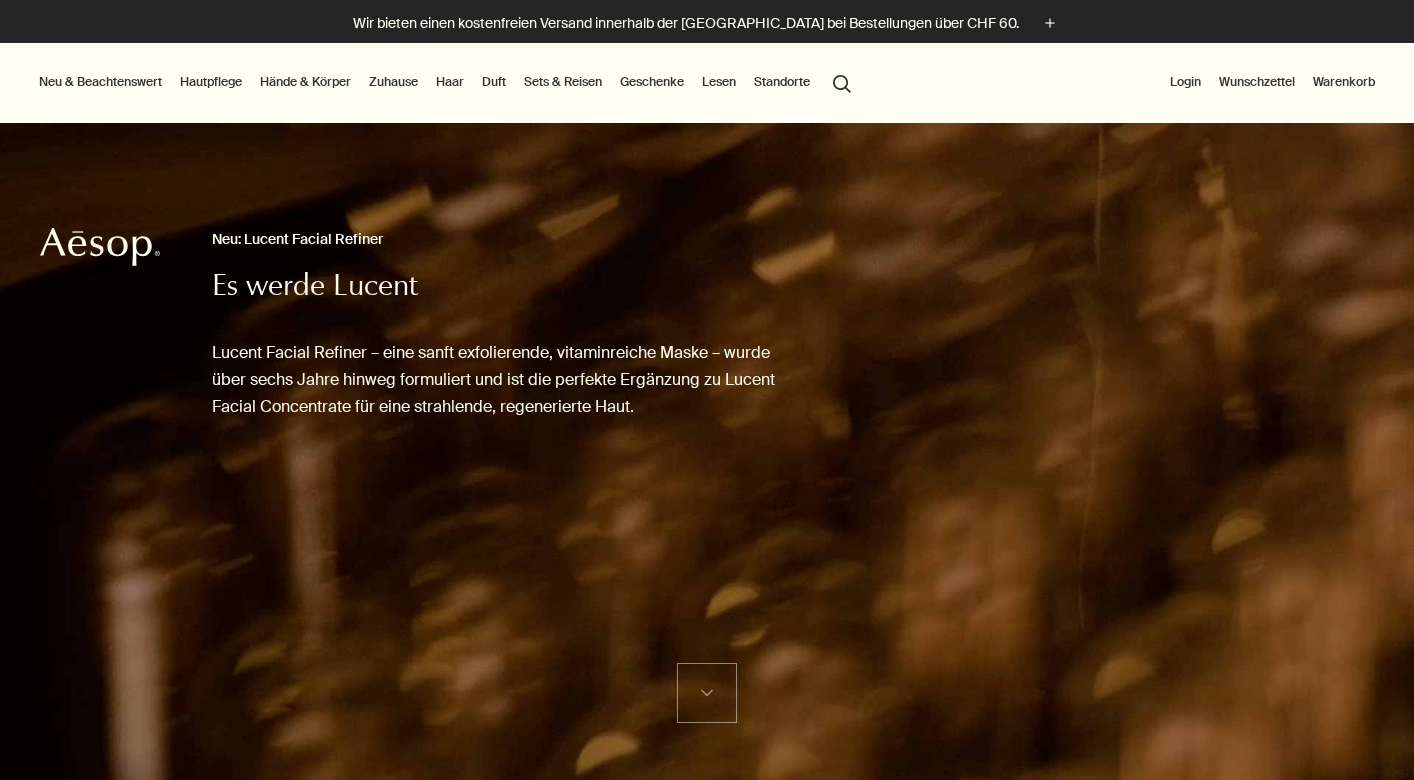 scroll, scrollTop: 51, scrollLeft: 0, axis: vertical 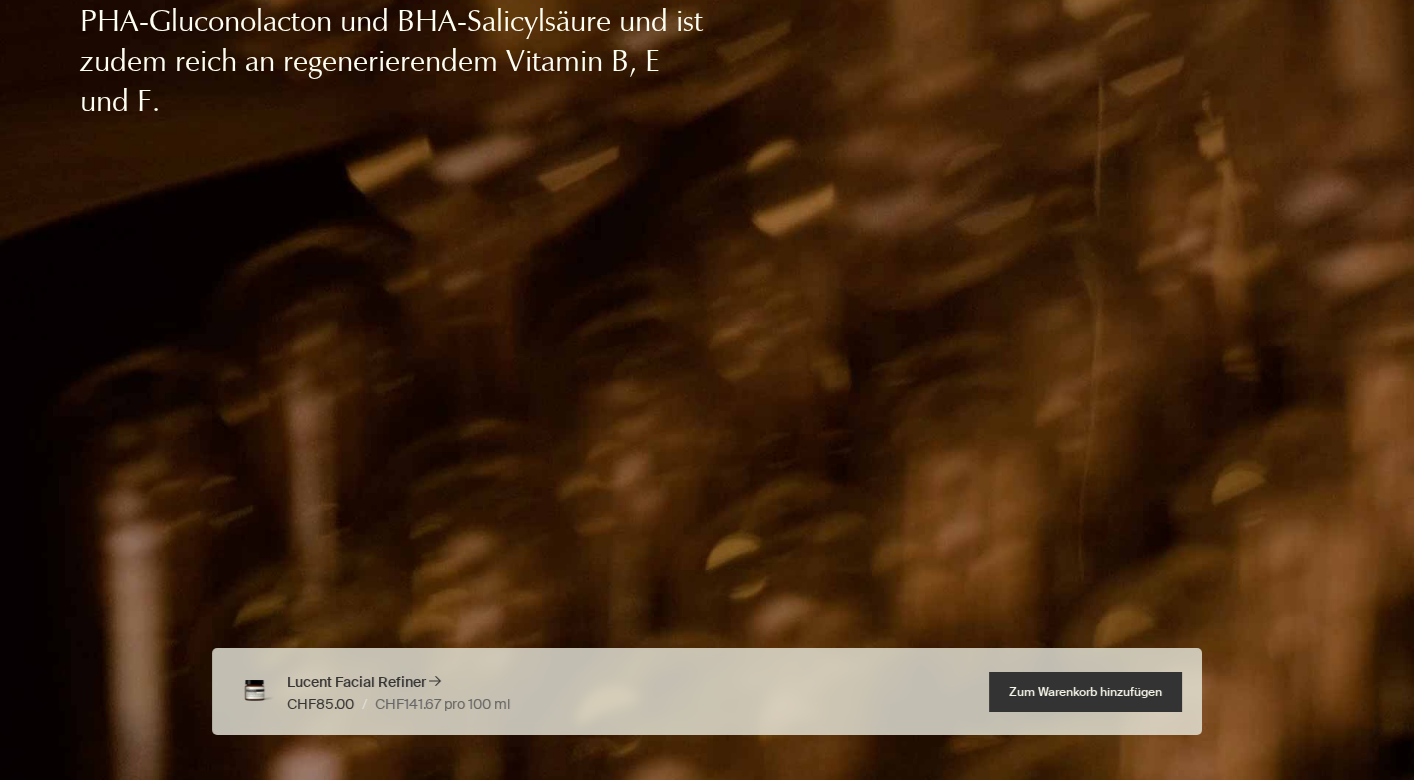 click on "Hinzufügen Zum Warenkorb hinzufügen" at bounding box center [1085, 692] 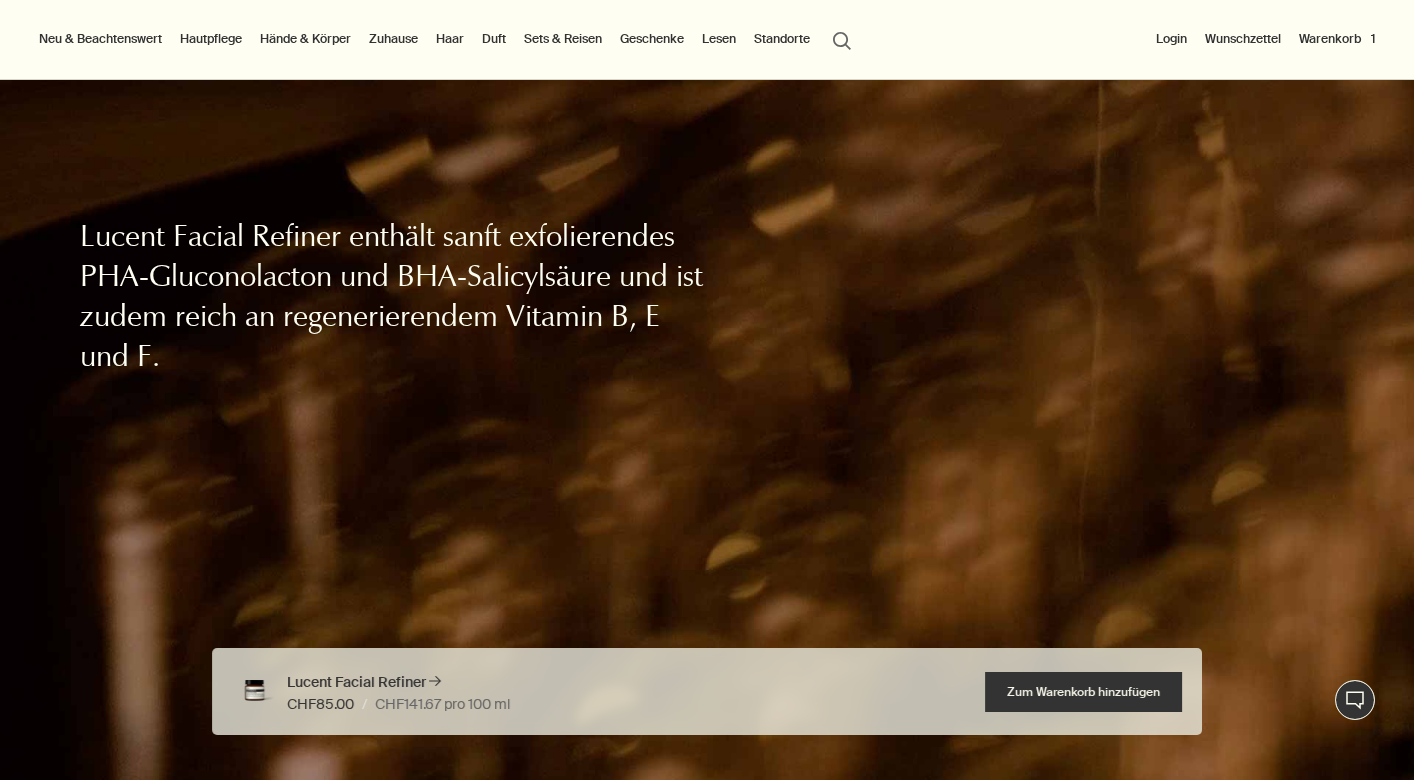 scroll, scrollTop: 853, scrollLeft: 0, axis: vertical 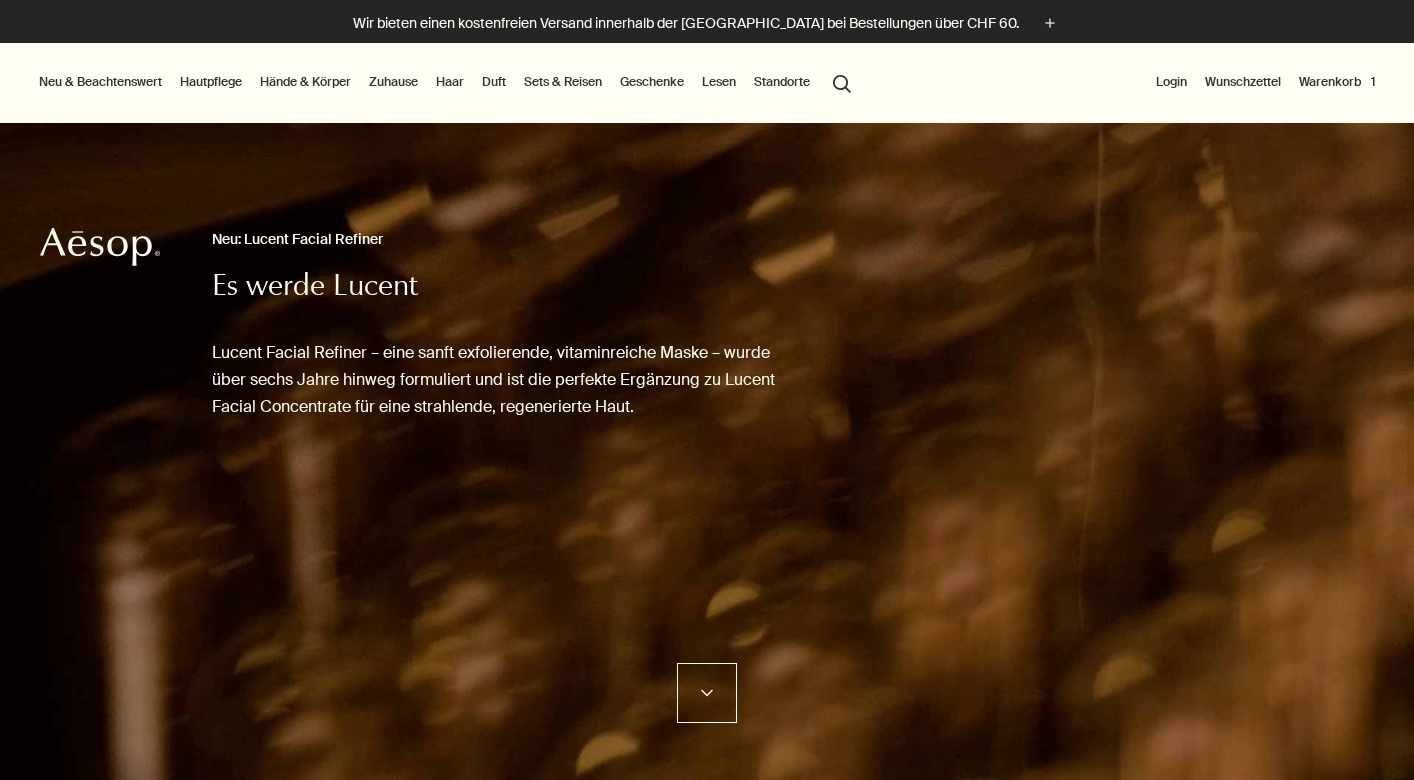 click on "Hände & Körper" at bounding box center (305, 82) 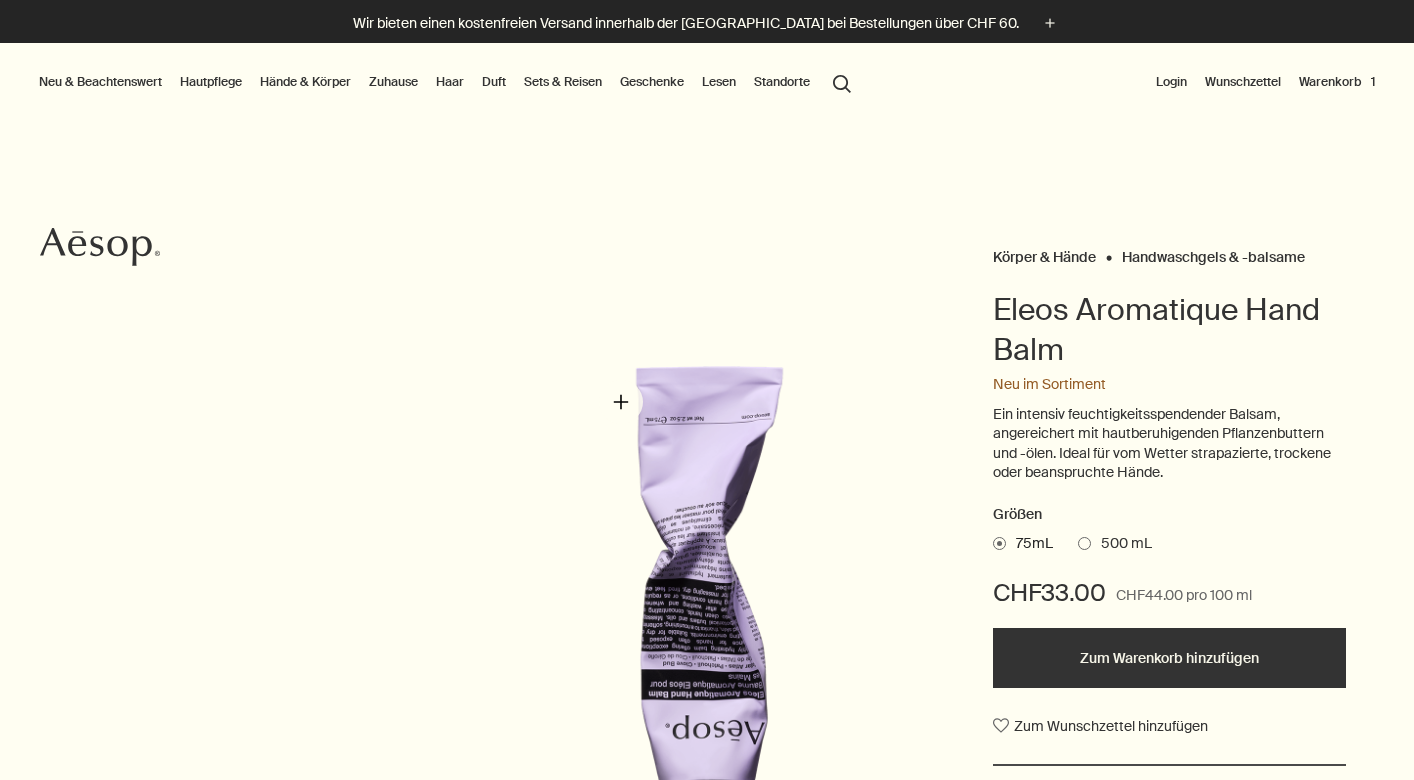scroll, scrollTop: 0, scrollLeft: 0, axis: both 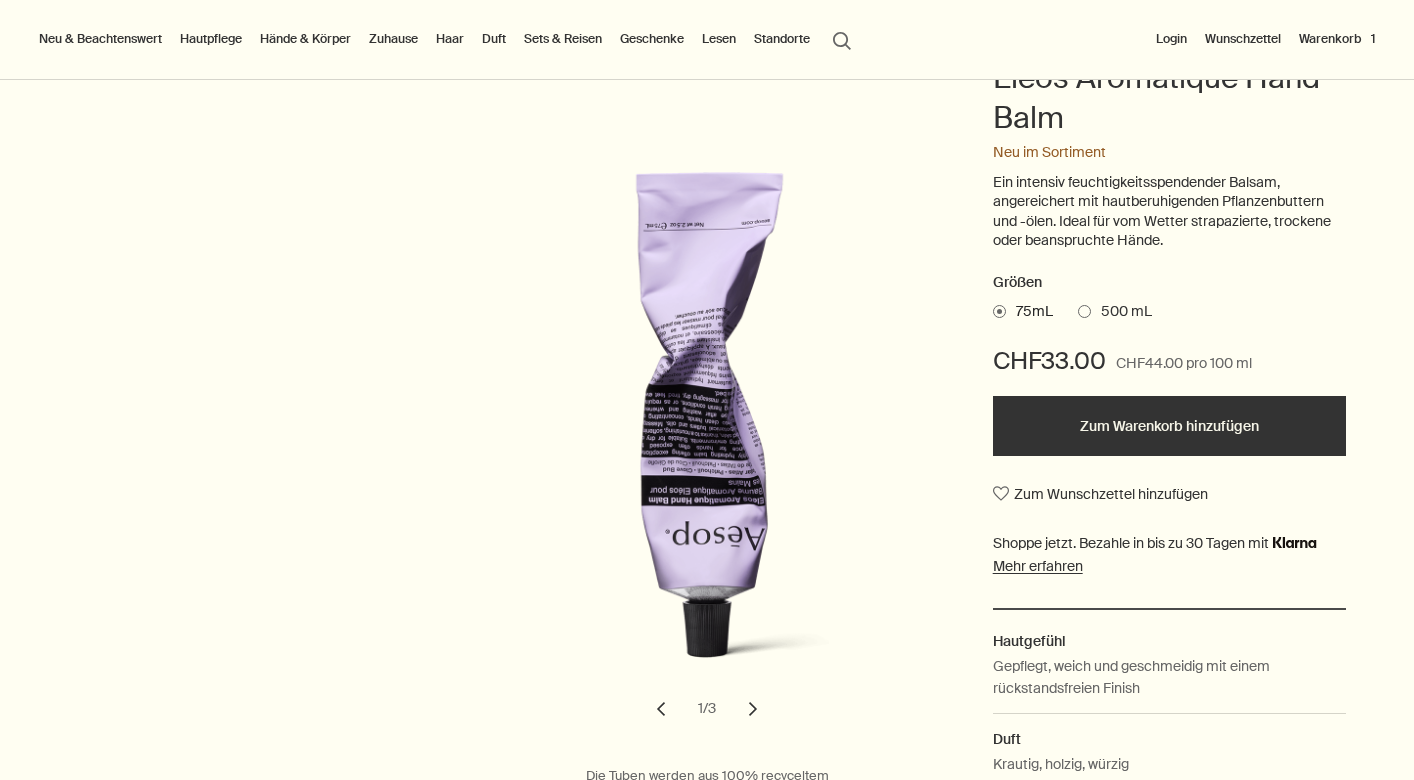 click at bounding box center [1084, 311] 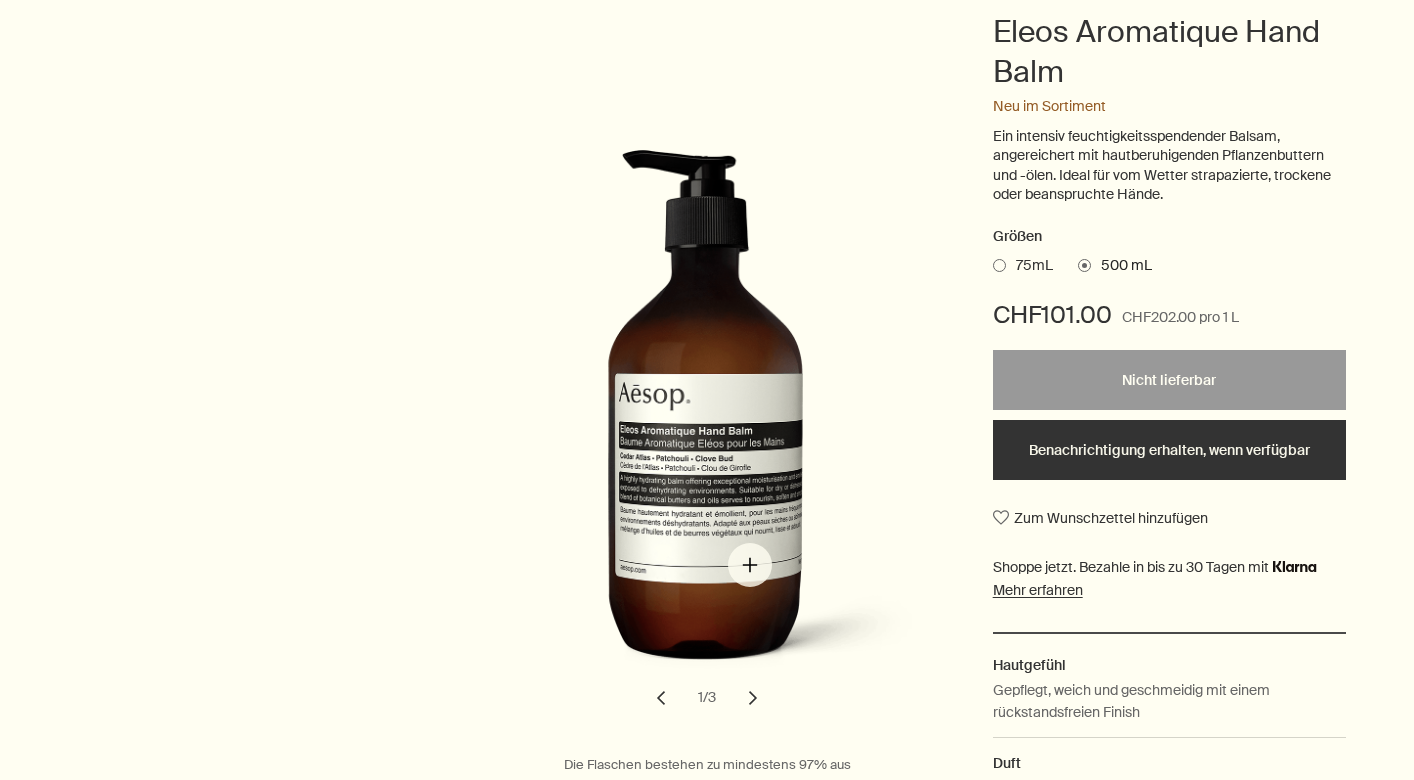 scroll, scrollTop: 279, scrollLeft: 0, axis: vertical 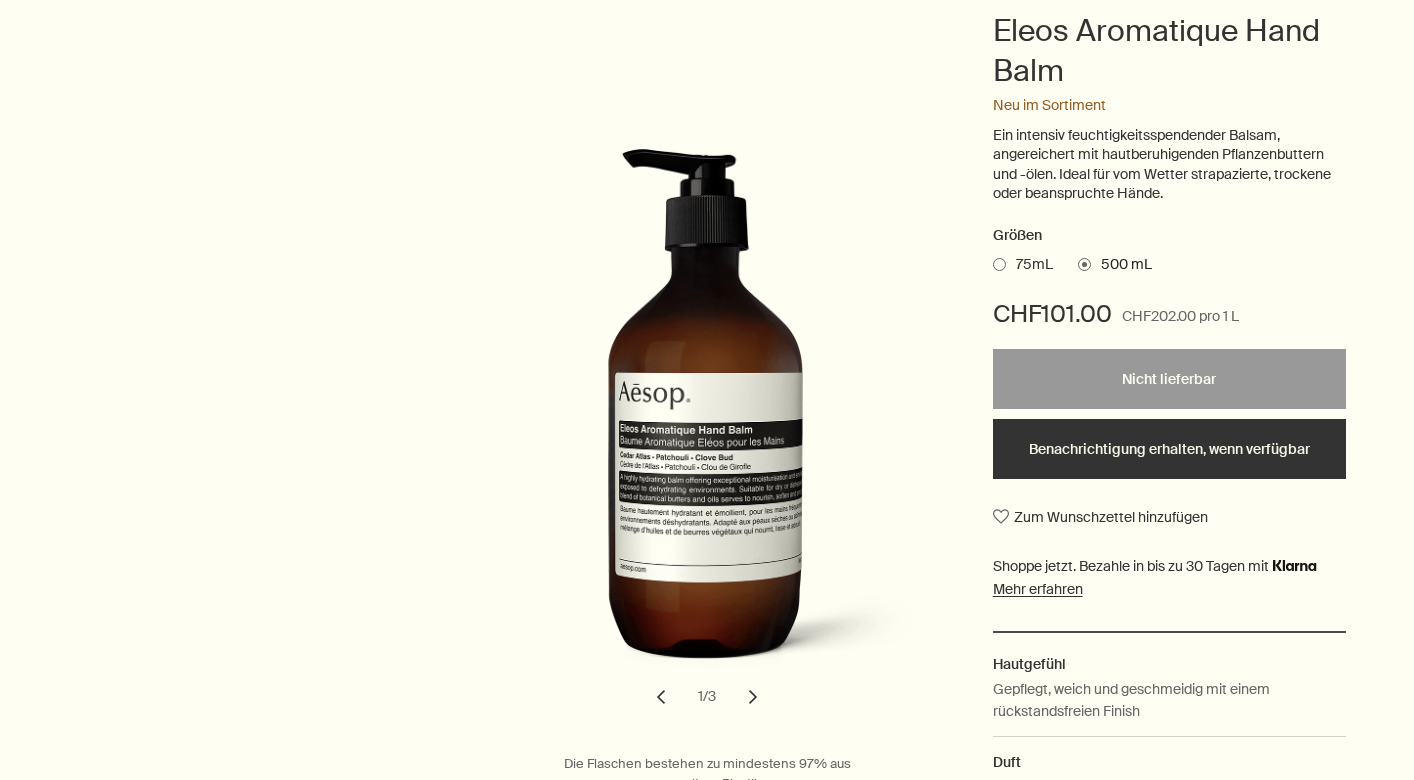 click at bounding box center (999, 264) 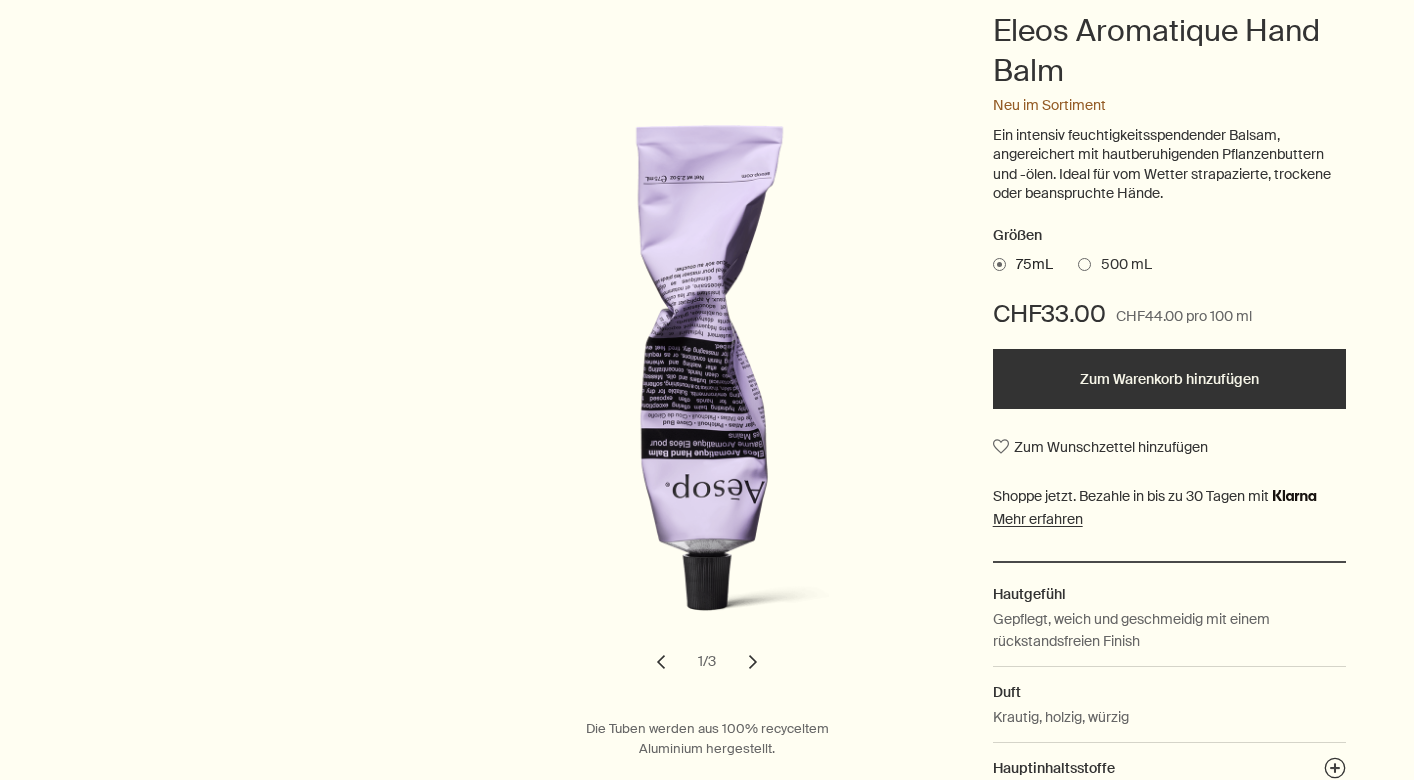 click on "Zum Warenkorb hinzufügen" at bounding box center (1170, 379) 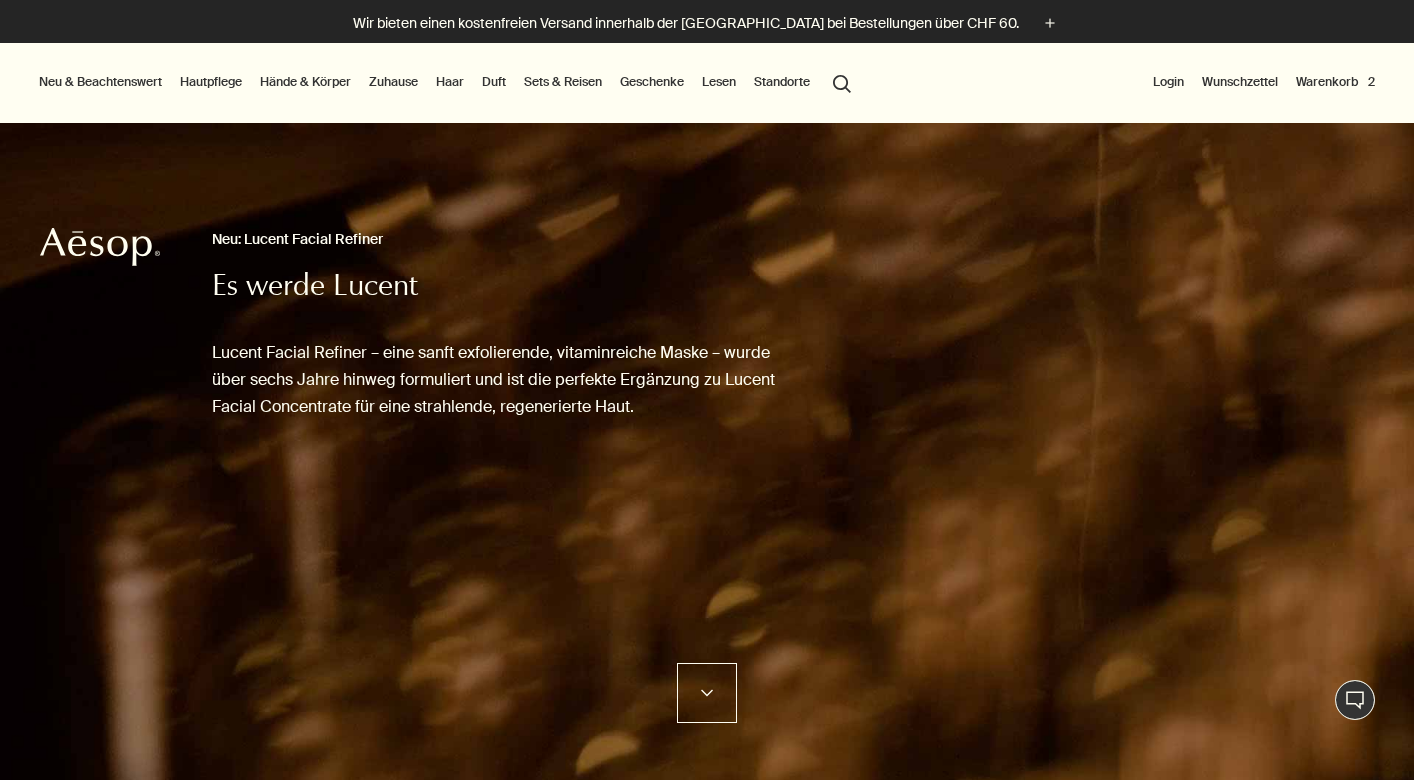 scroll, scrollTop: 0, scrollLeft: 0, axis: both 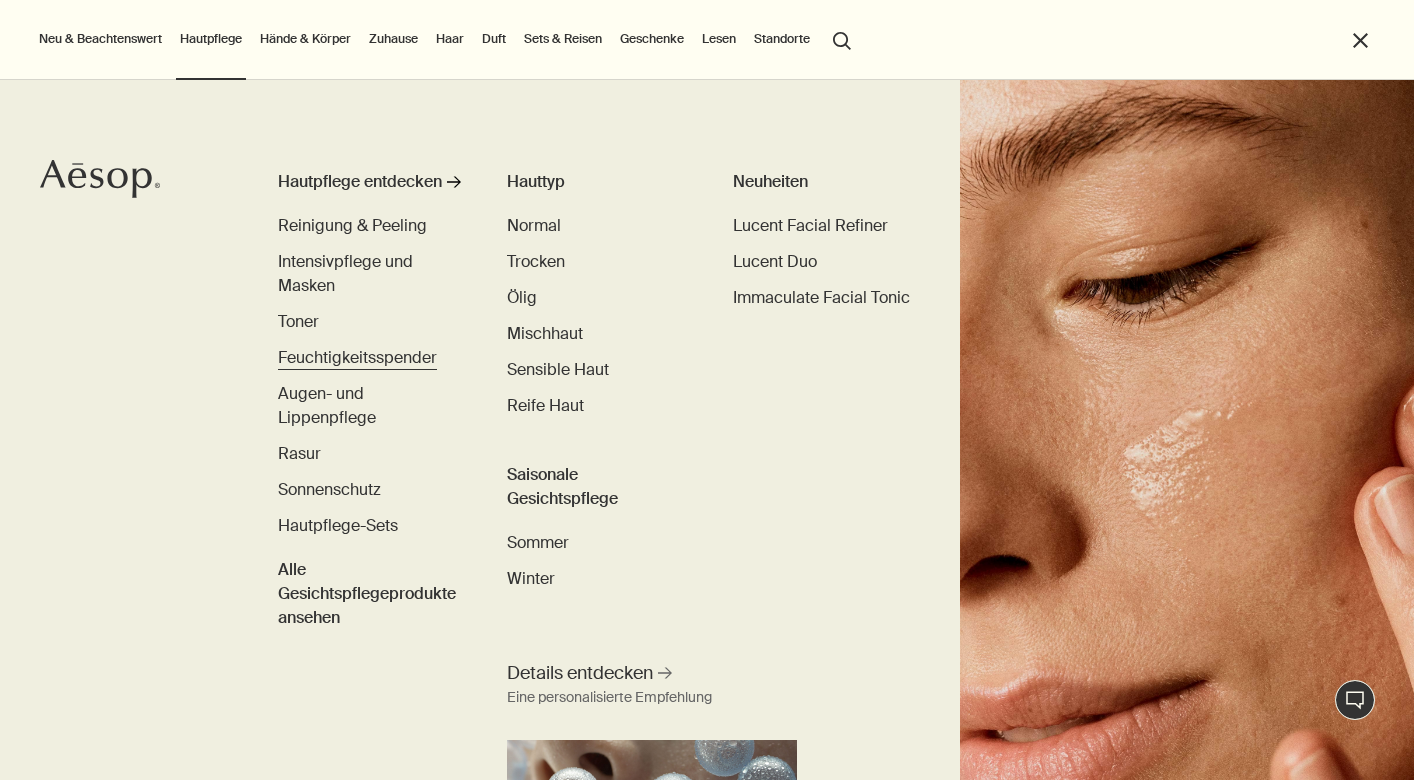 click on "Feuchtigkeitsspender" at bounding box center (357, 357) 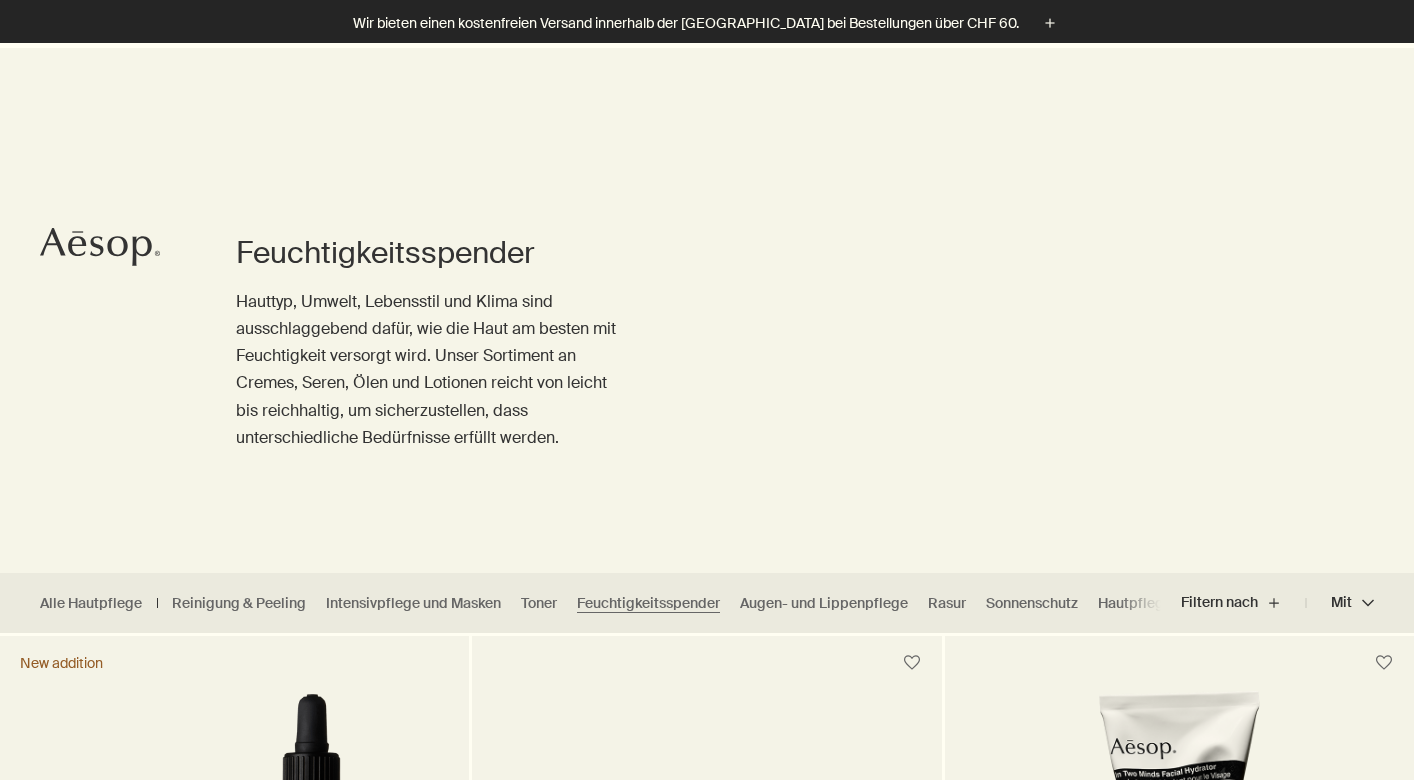 scroll, scrollTop: 524, scrollLeft: 0, axis: vertical 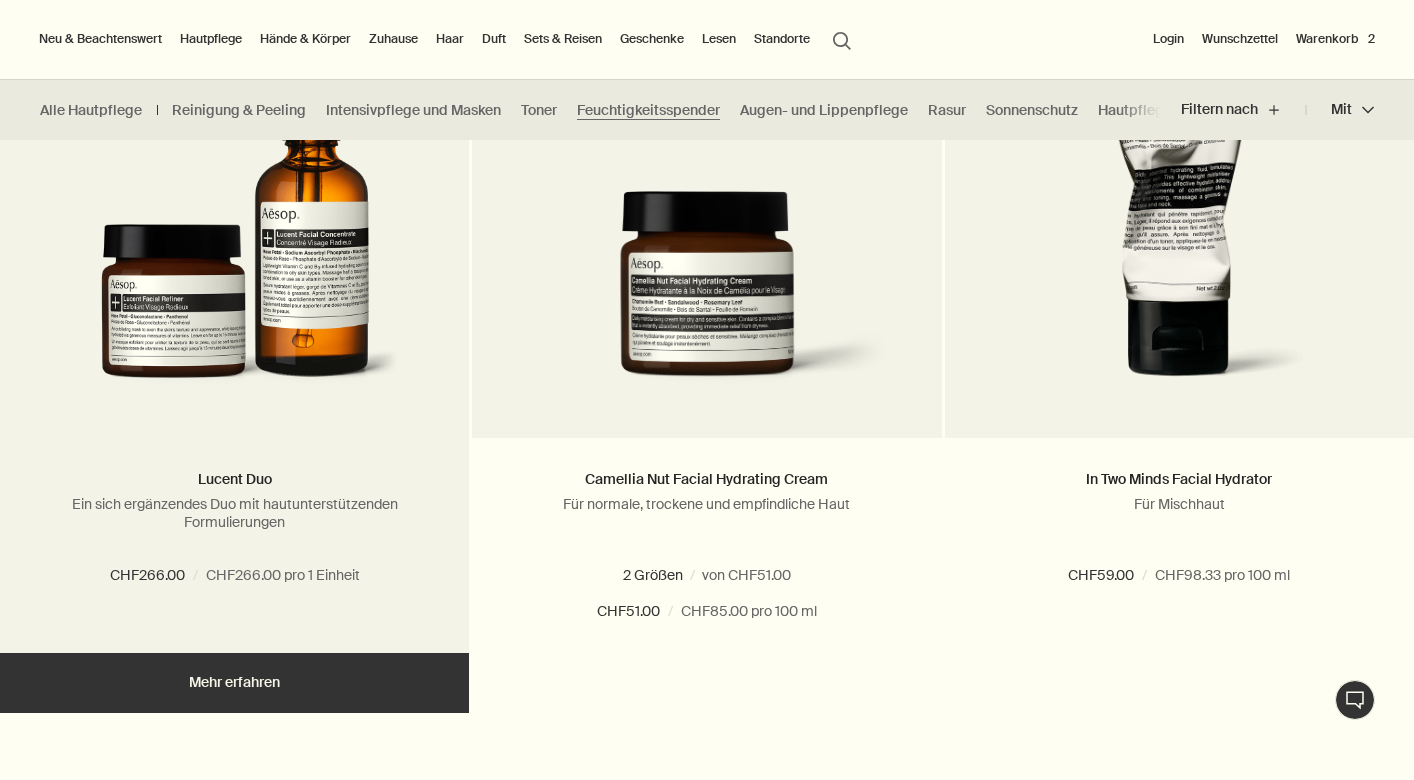 click at bounding box center (235, 223) 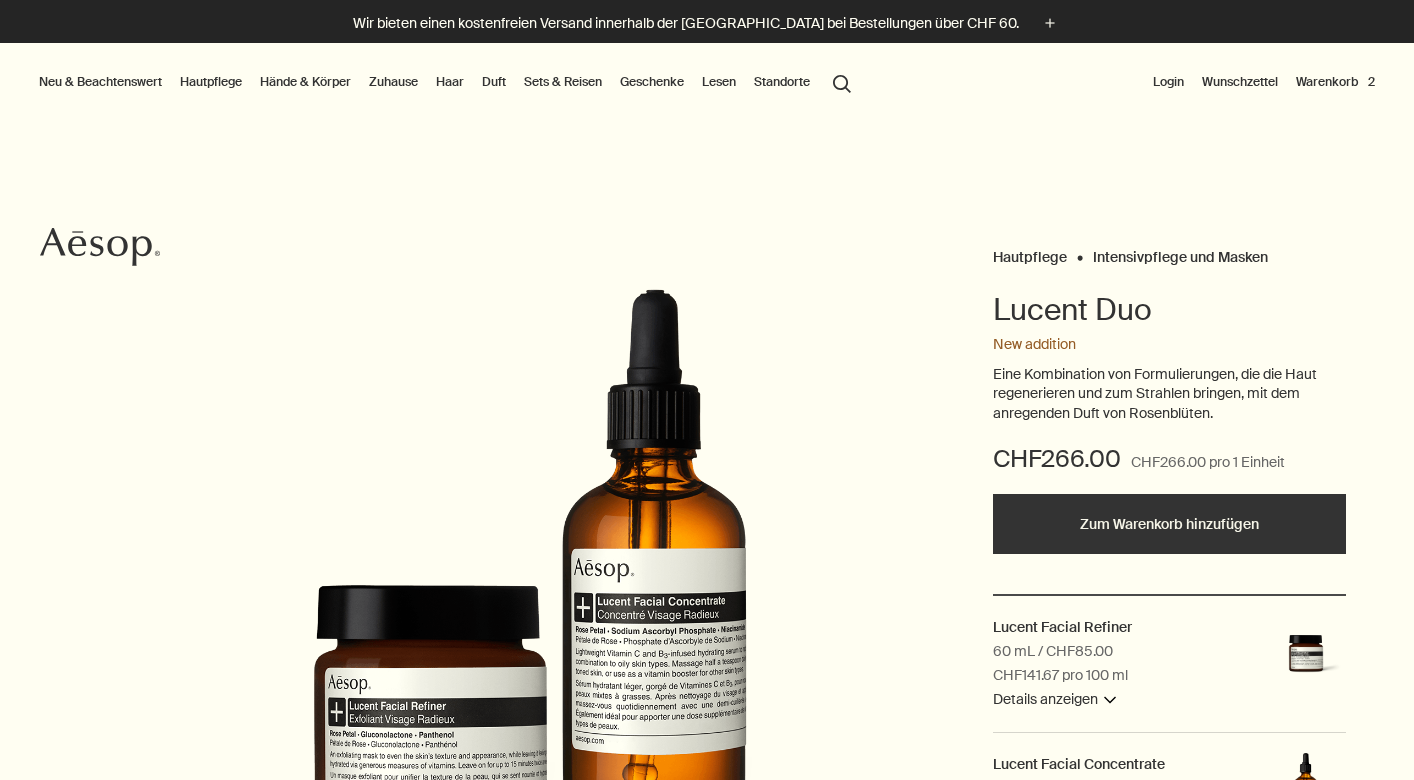 scroll, scrollTop: 61, scrollLeft: 0, axis: vertical 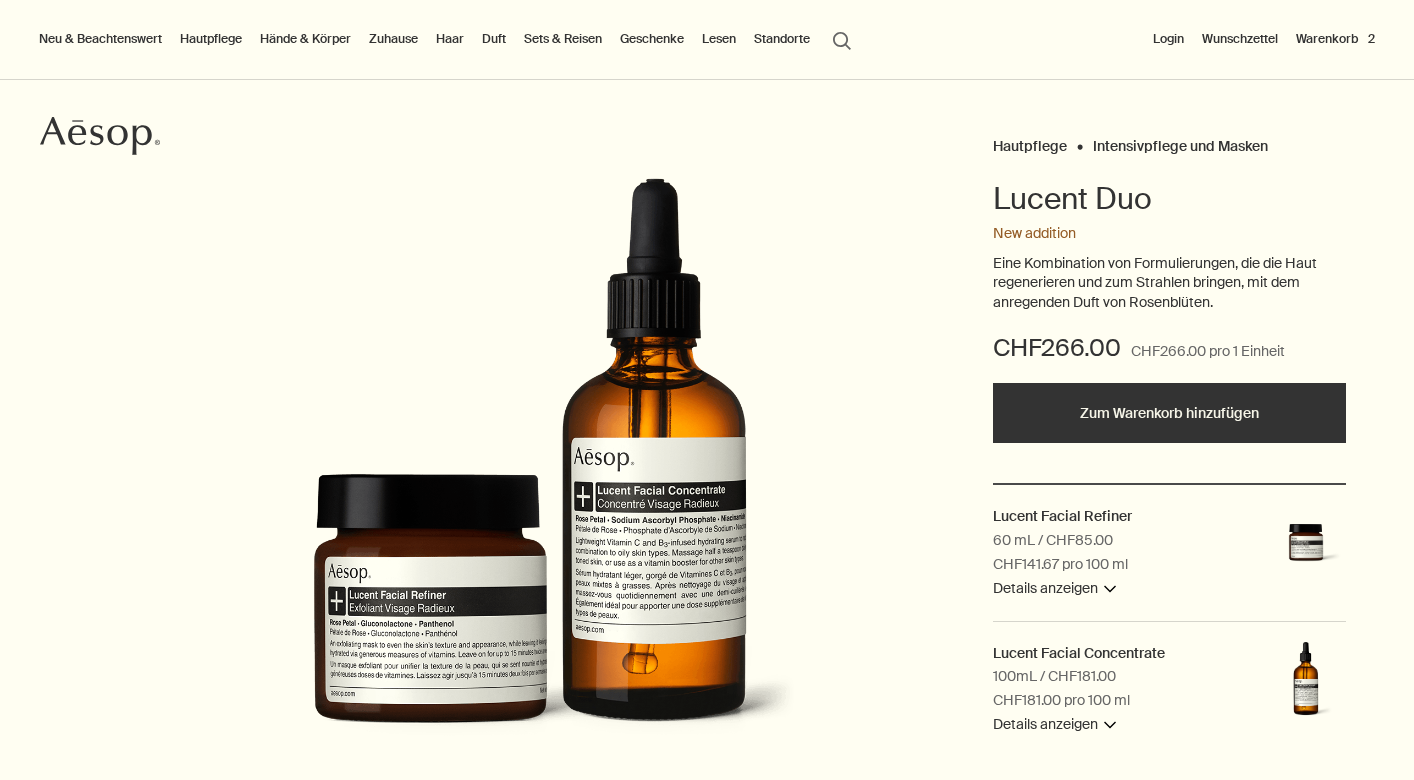 click on "Zum Warenkorb hinzufügen" at bounding box center (1170, 413) 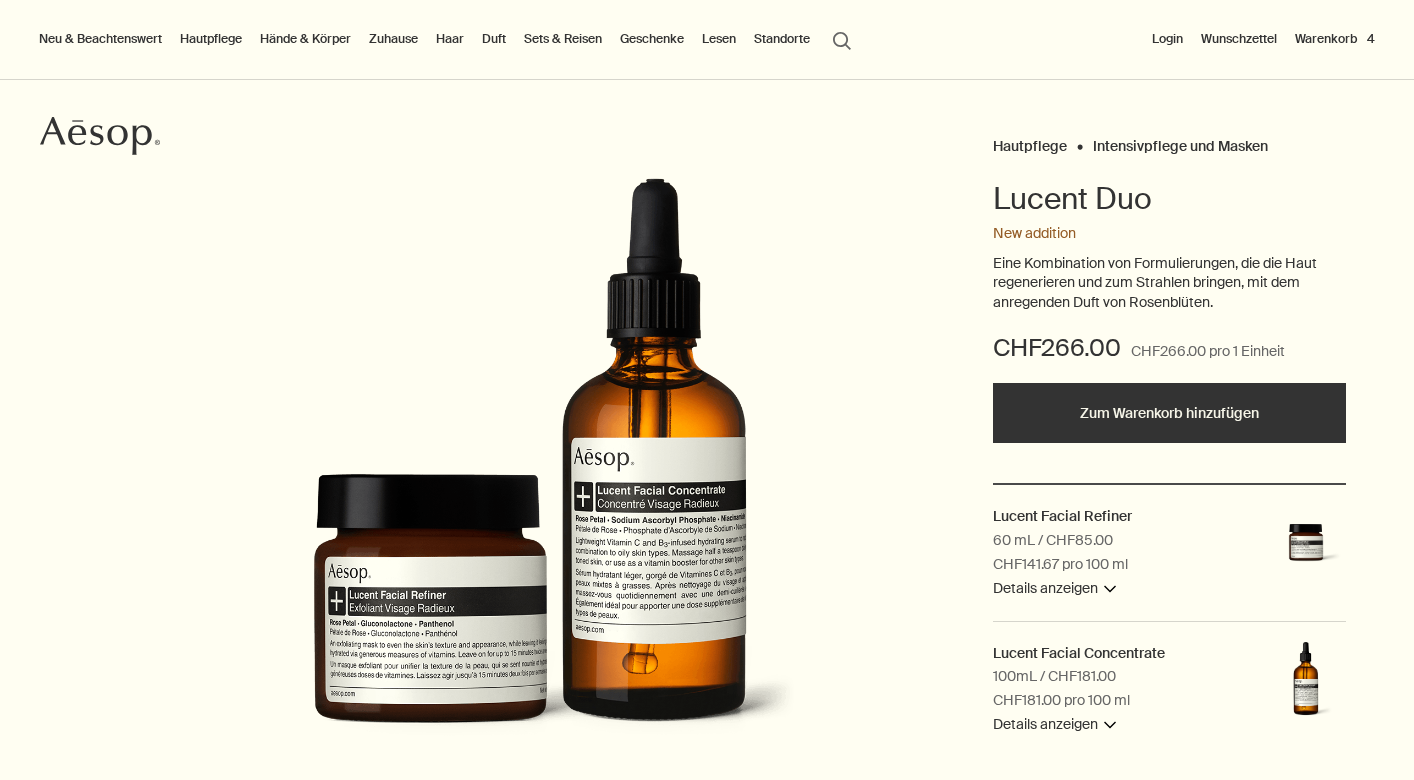 click on "Warenkorb 4" at bounding box center (1335, 39) 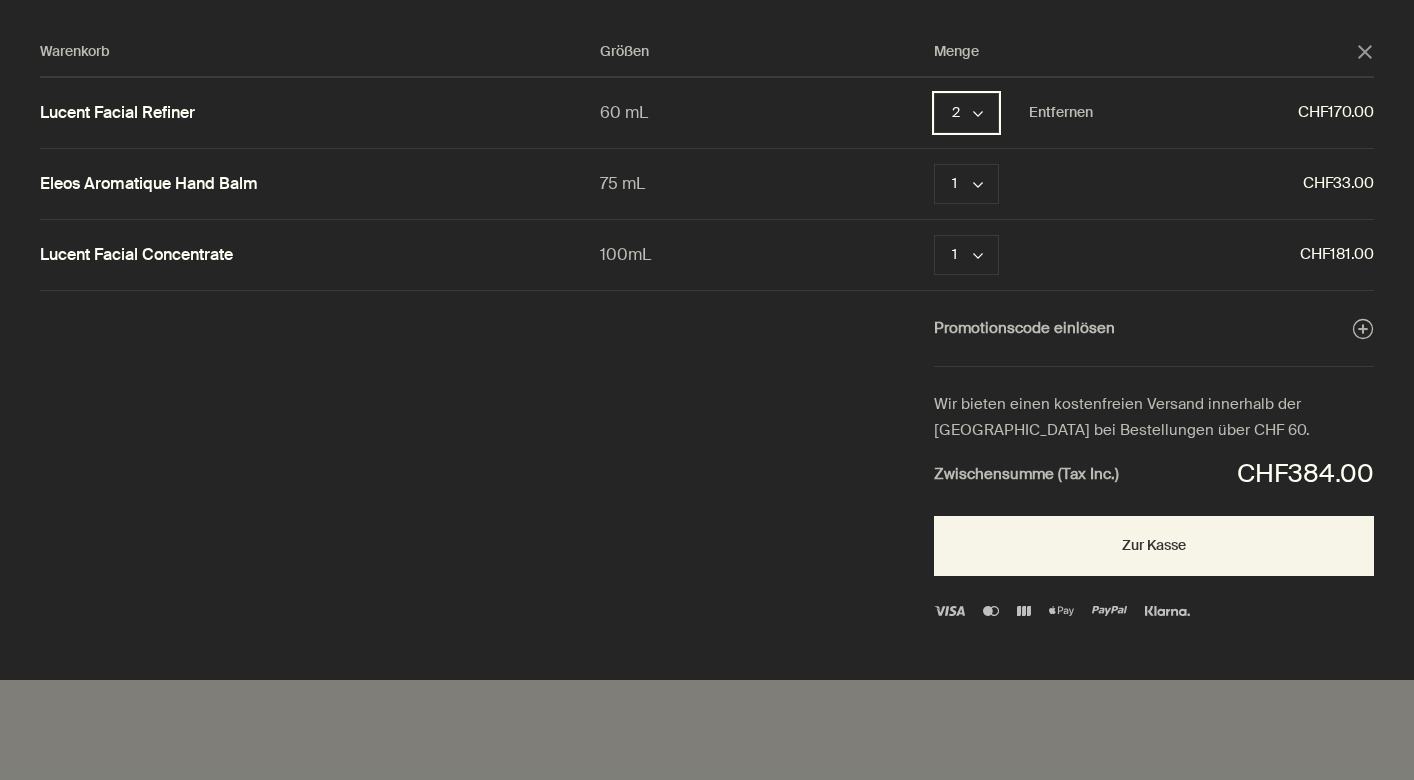 click on "chevron" 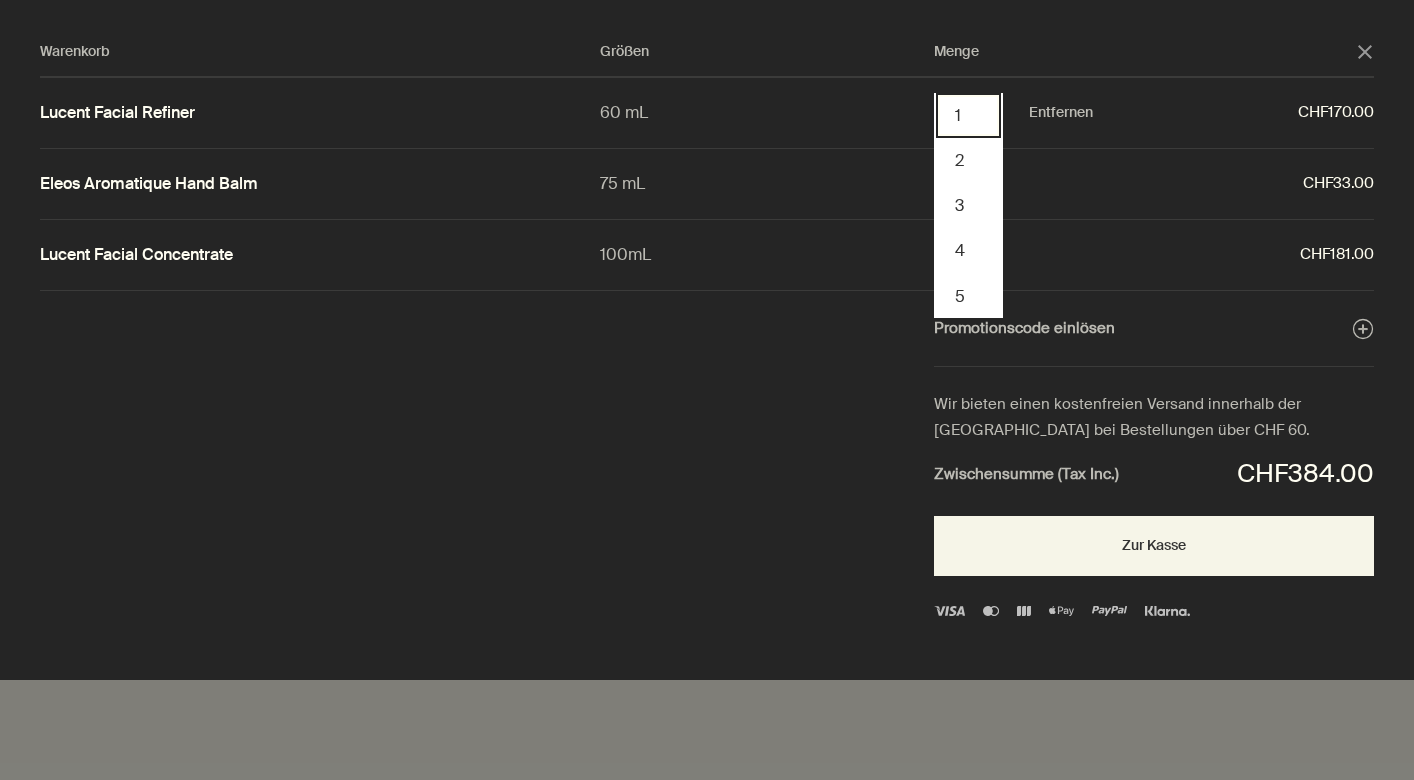 click on "1" at bounding box center (968, 115) 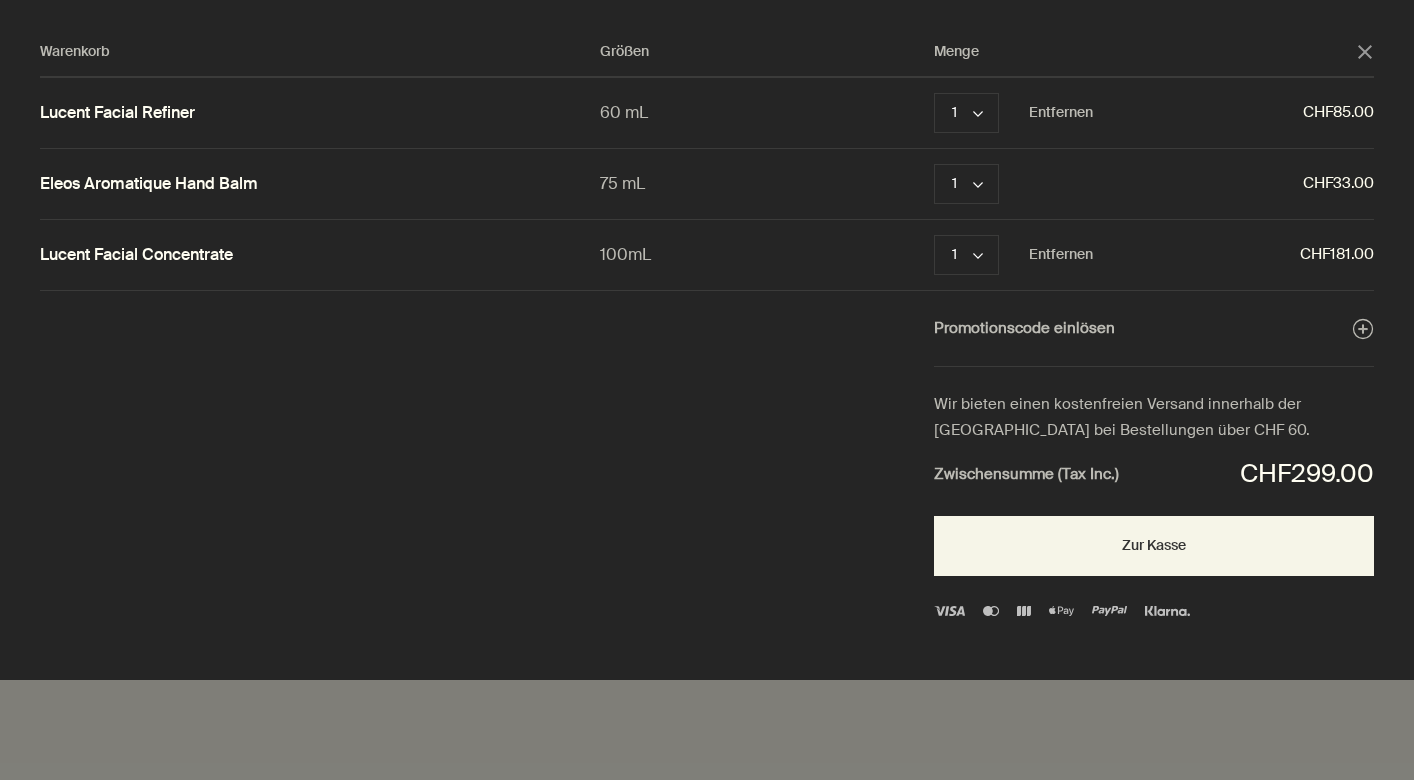 scroll, scrollTop: 0, scrollLeft: 0, axis: both 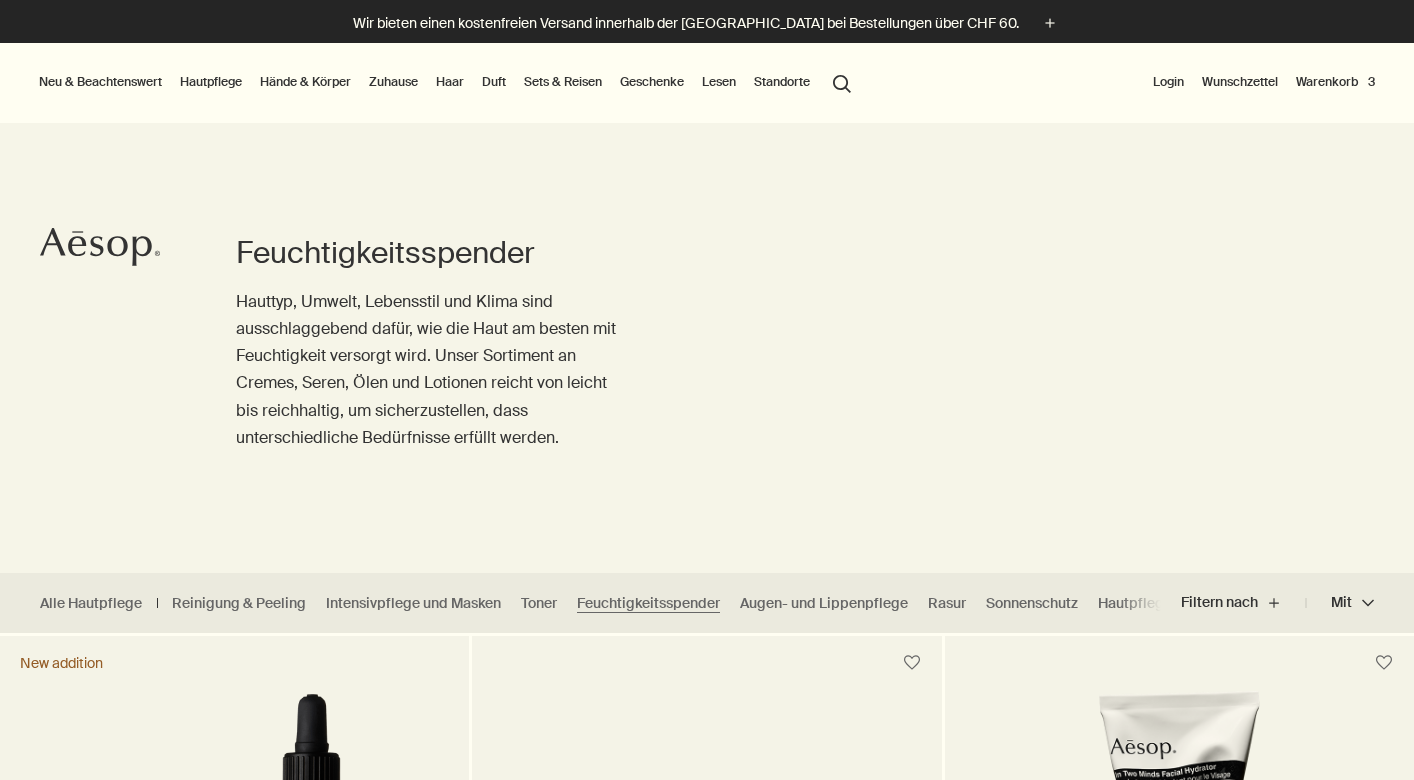 click on "search Suchen" at bounding box center (842, 82) 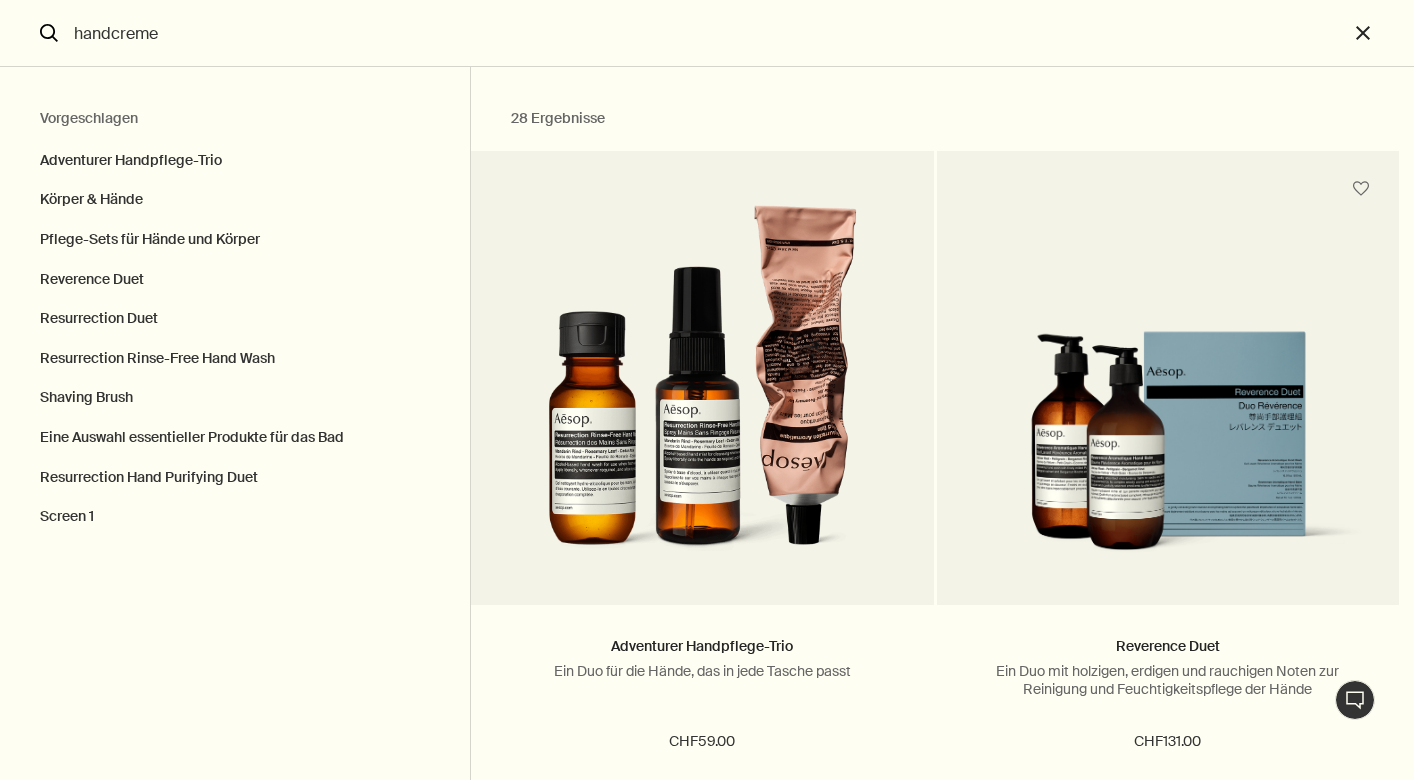 type on "handcreme" 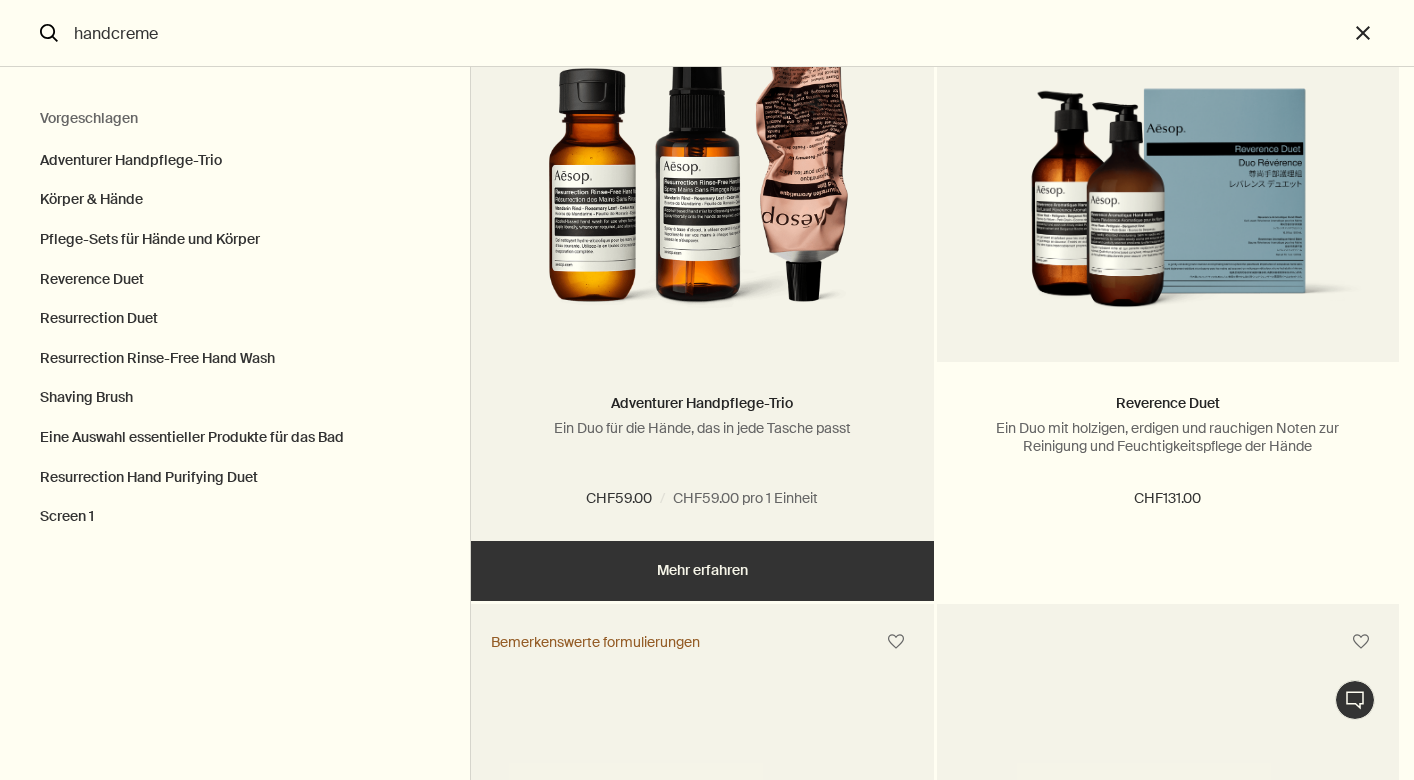 scroll, scrollTop: 248, scrollLeft: 0, axis: vertical 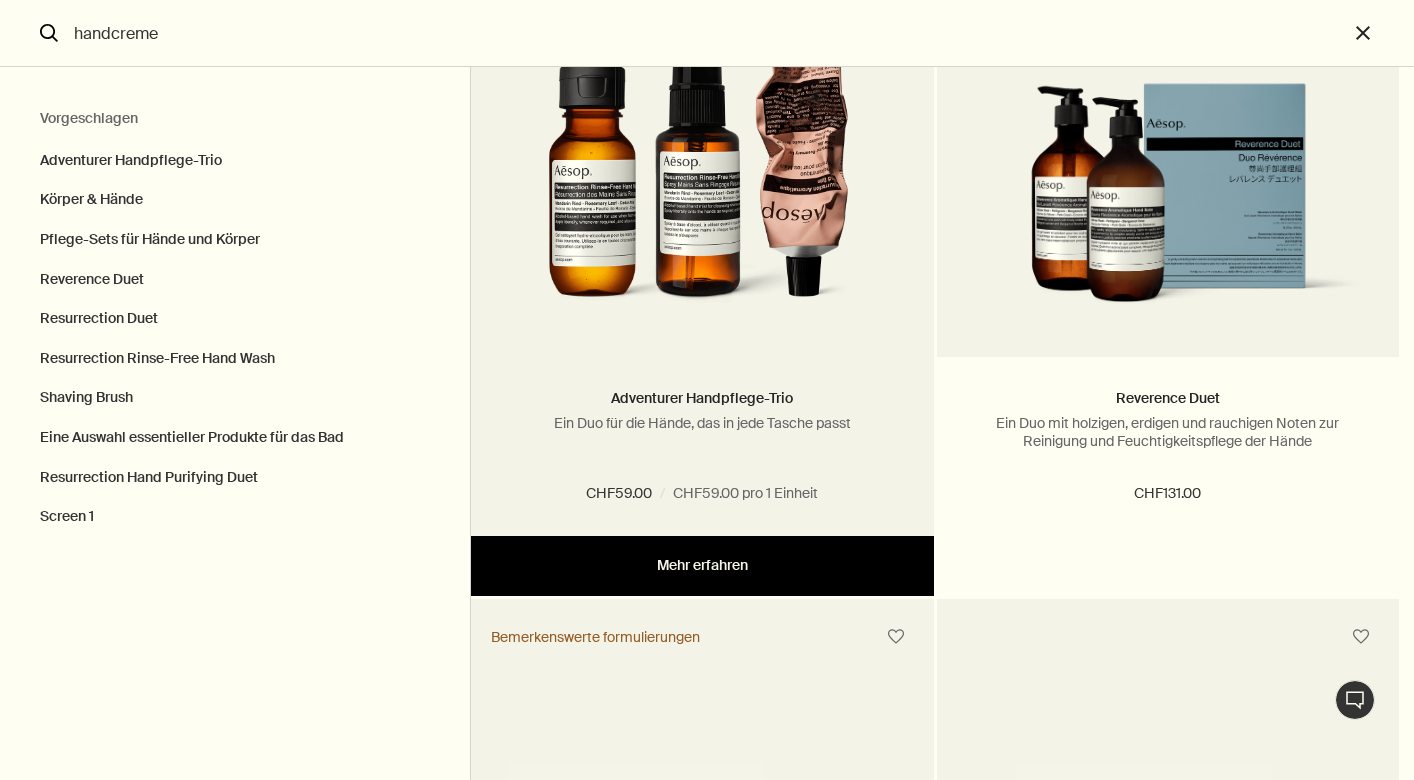 click on "Mehr erfahren" at bounding box center (702, 566) 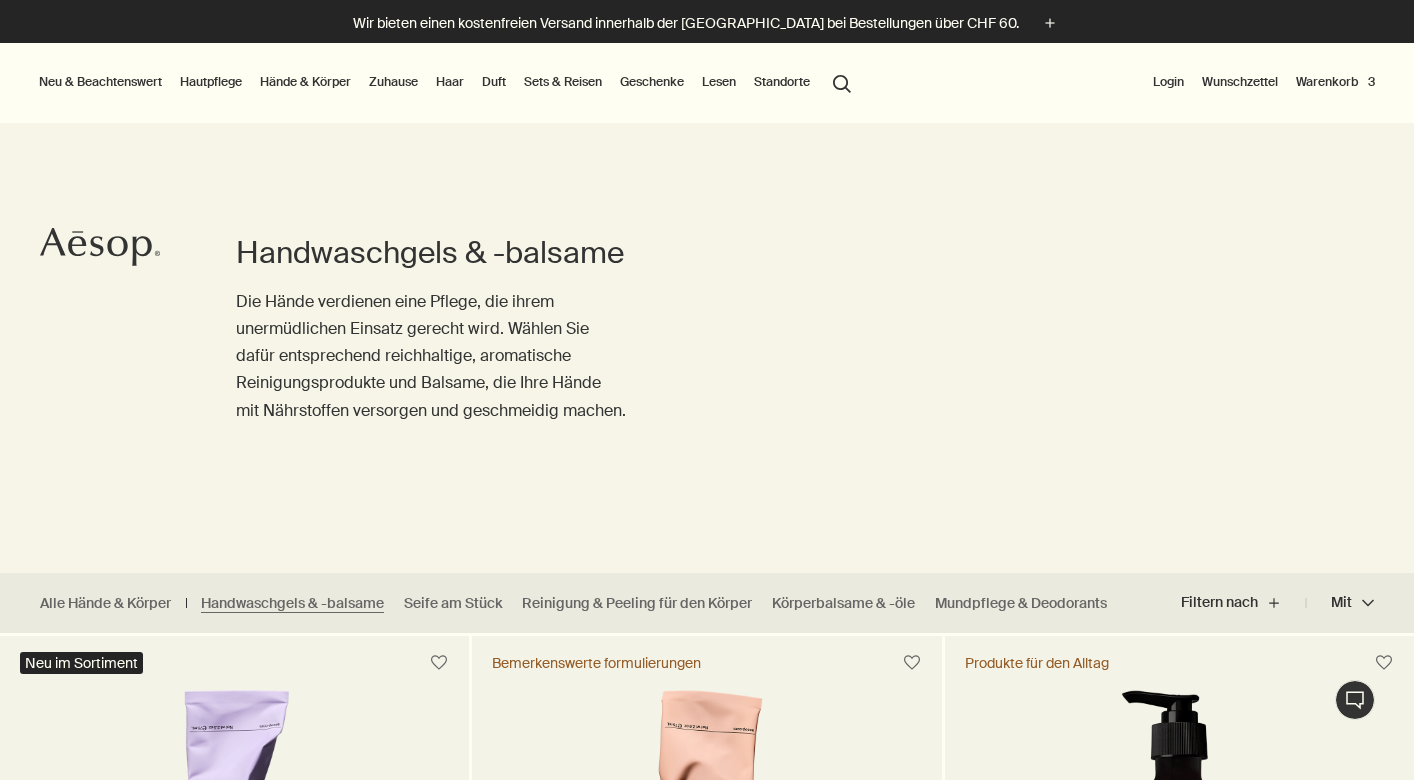scroll, scrollTop: 8, scrollLeft: 0, axis: vertical 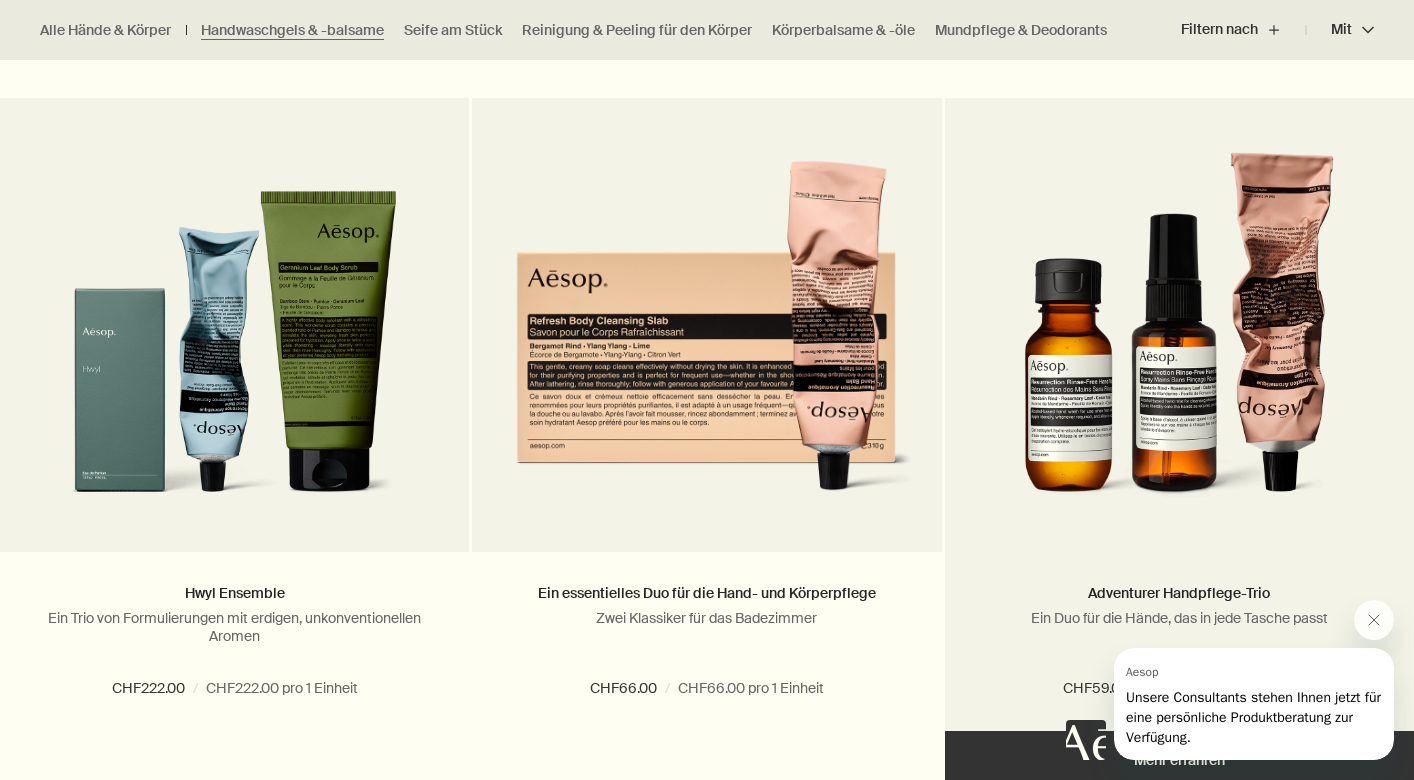click at bounding box center [1179, 337] 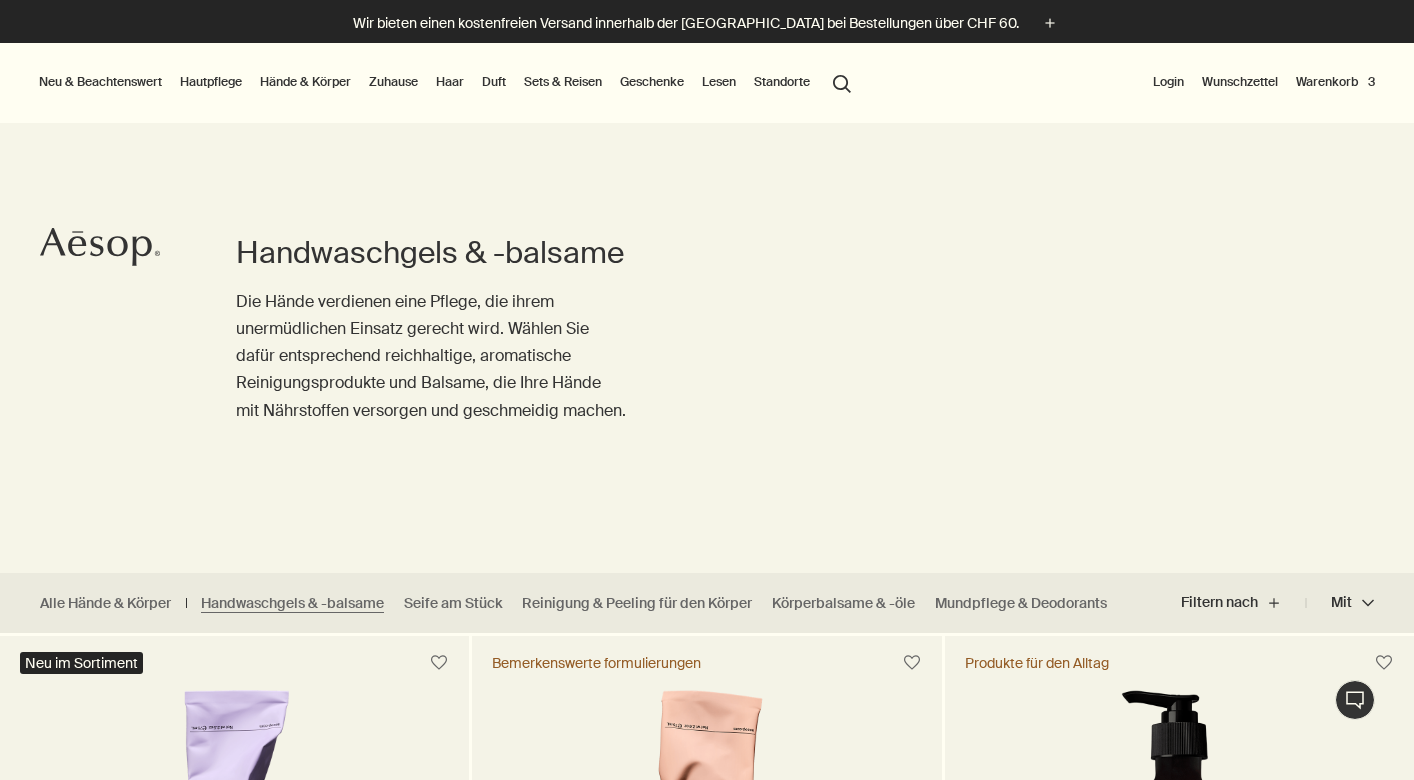 scroll, scrollTop: 100, scrollLeft: 0, axis: vertical 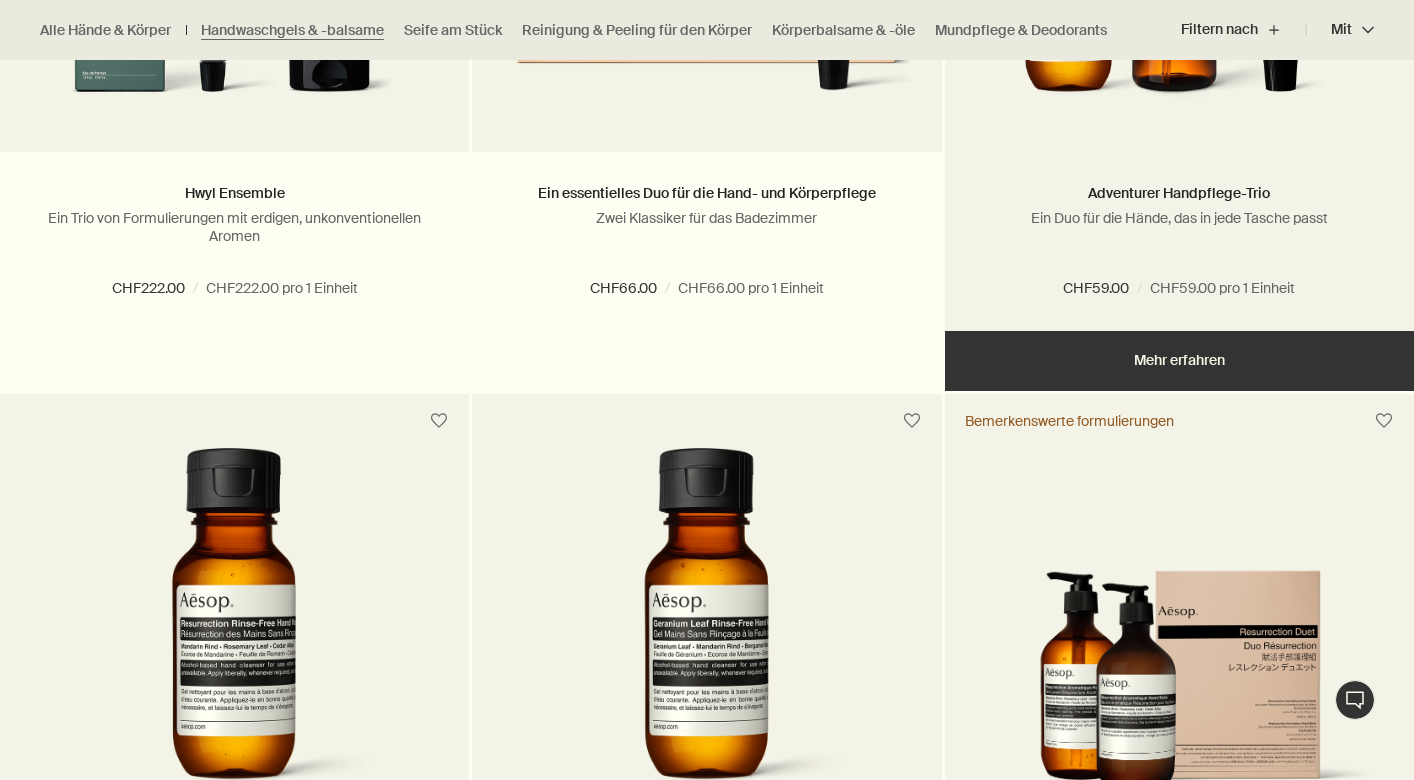 click on "CHF59.00   pro   1   Einheit" at bounding box center [1222, 289] 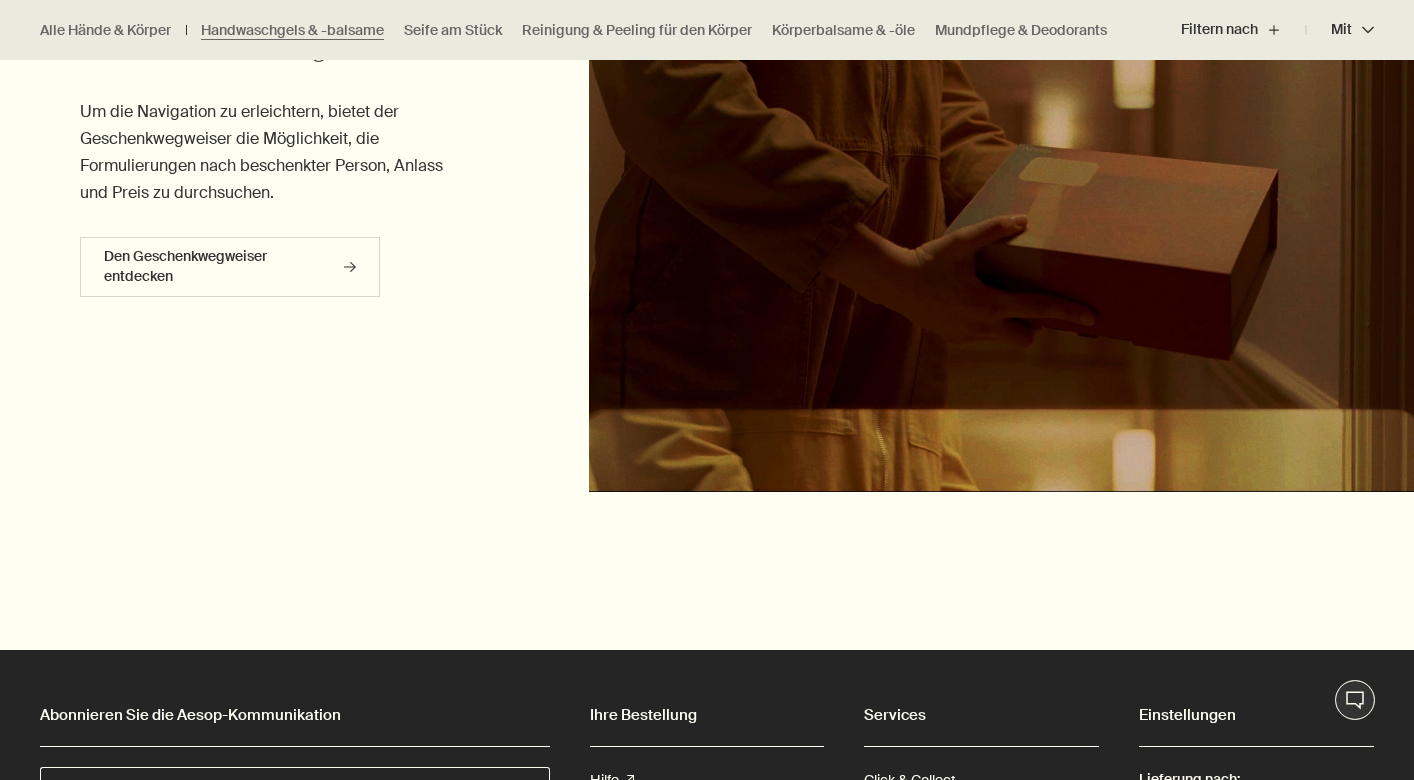 scroll, scrollTop: 5099, scrollLeft: 0, axis: vertical 